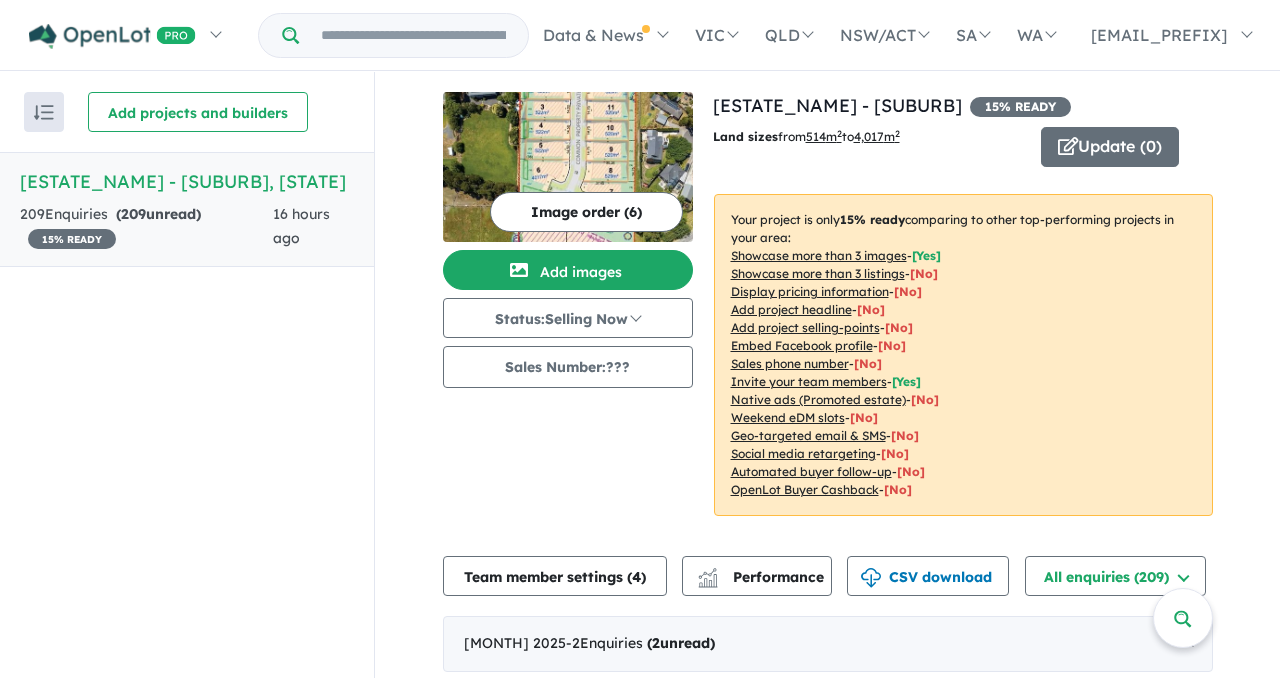 scroll, scrollTop: 0, scrollLeft: 0, axis: both 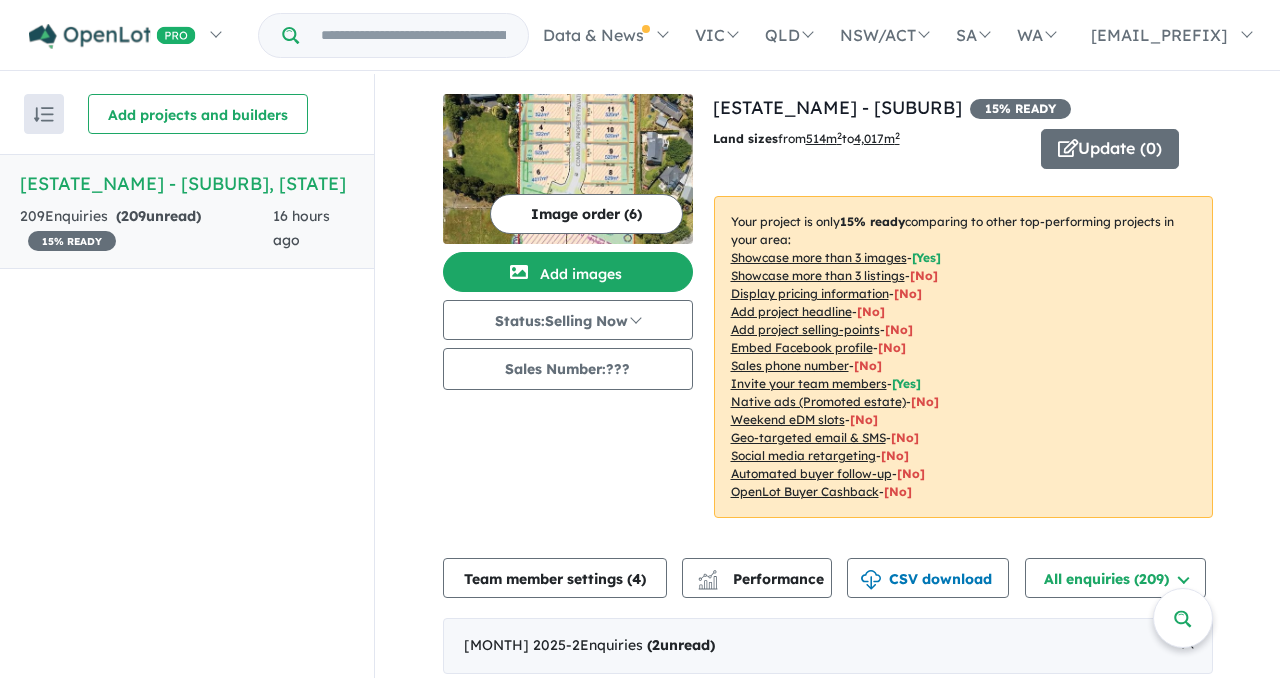 click on "15 % READY" at bounding box center (72, 241) 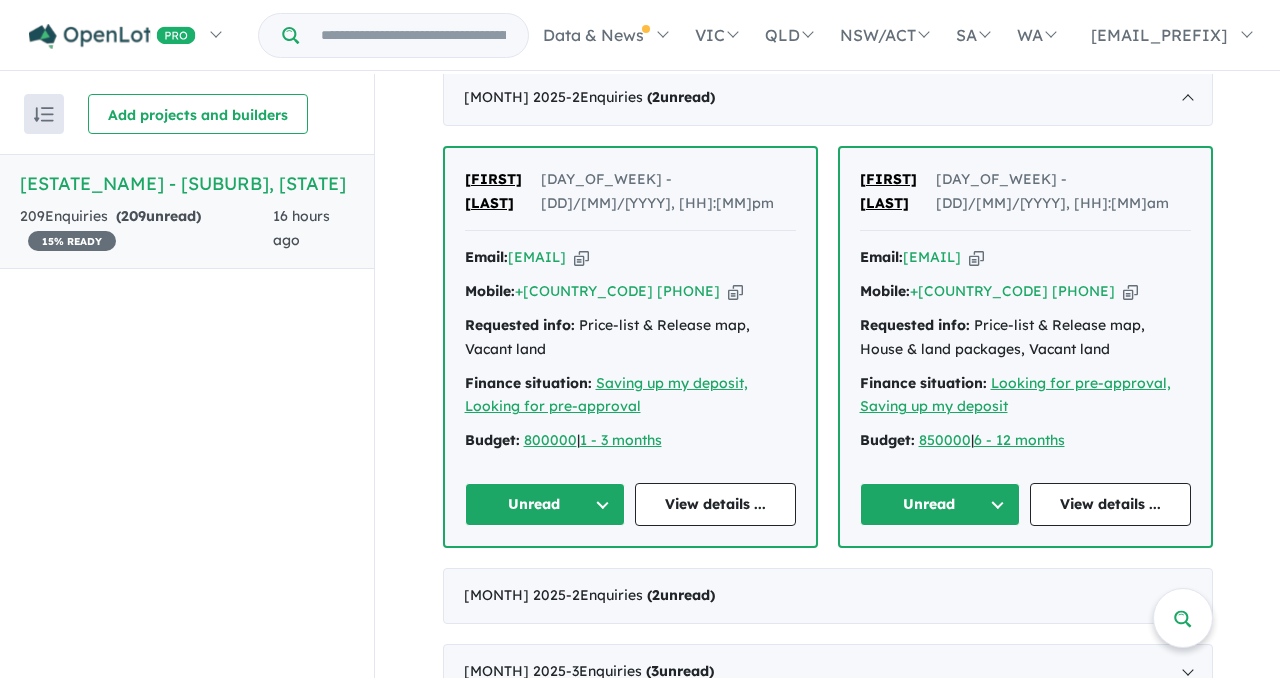 scroll, scrollTop: 547, scrollLeft: 0, axis: vertical 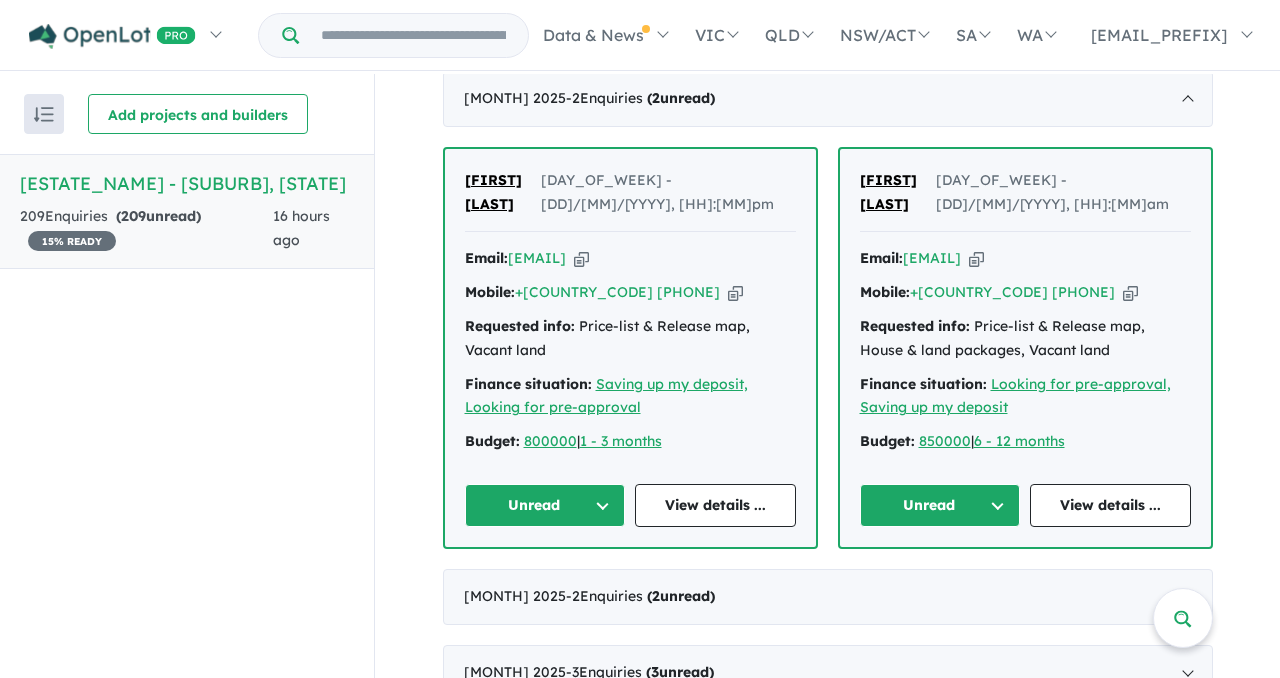 click at bounding box center (735, 292) 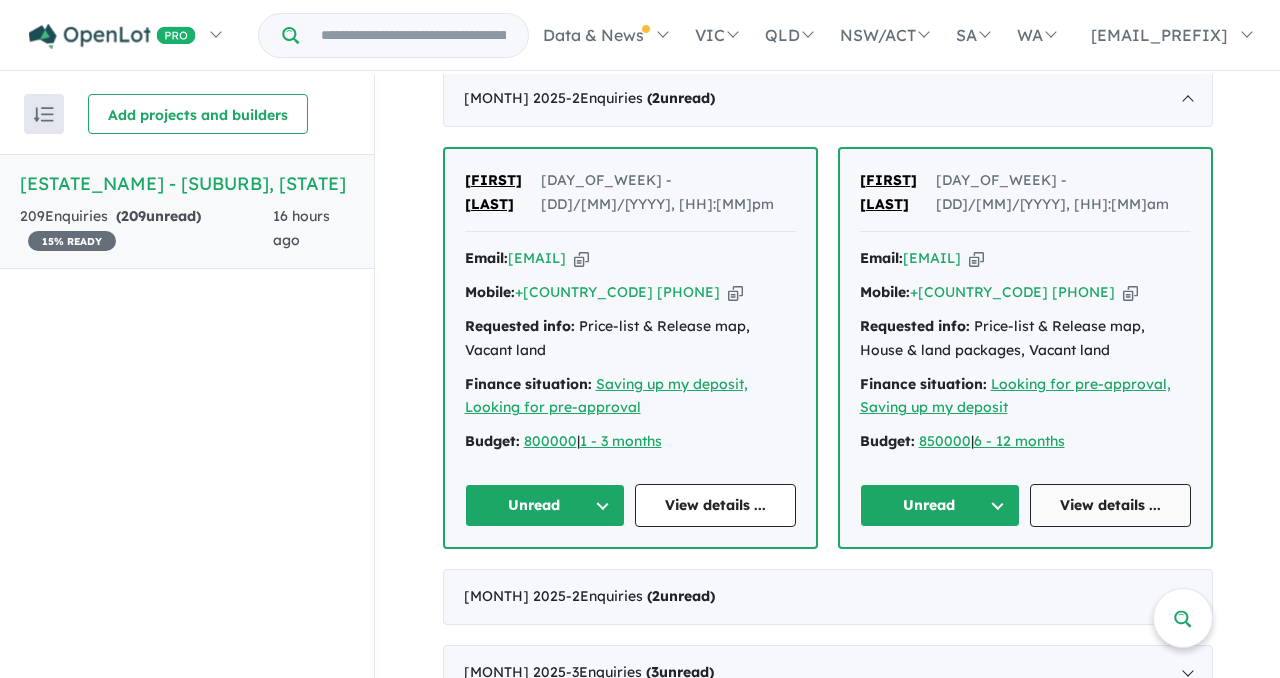click on "View details ..." at bounding box center (1110, 505) 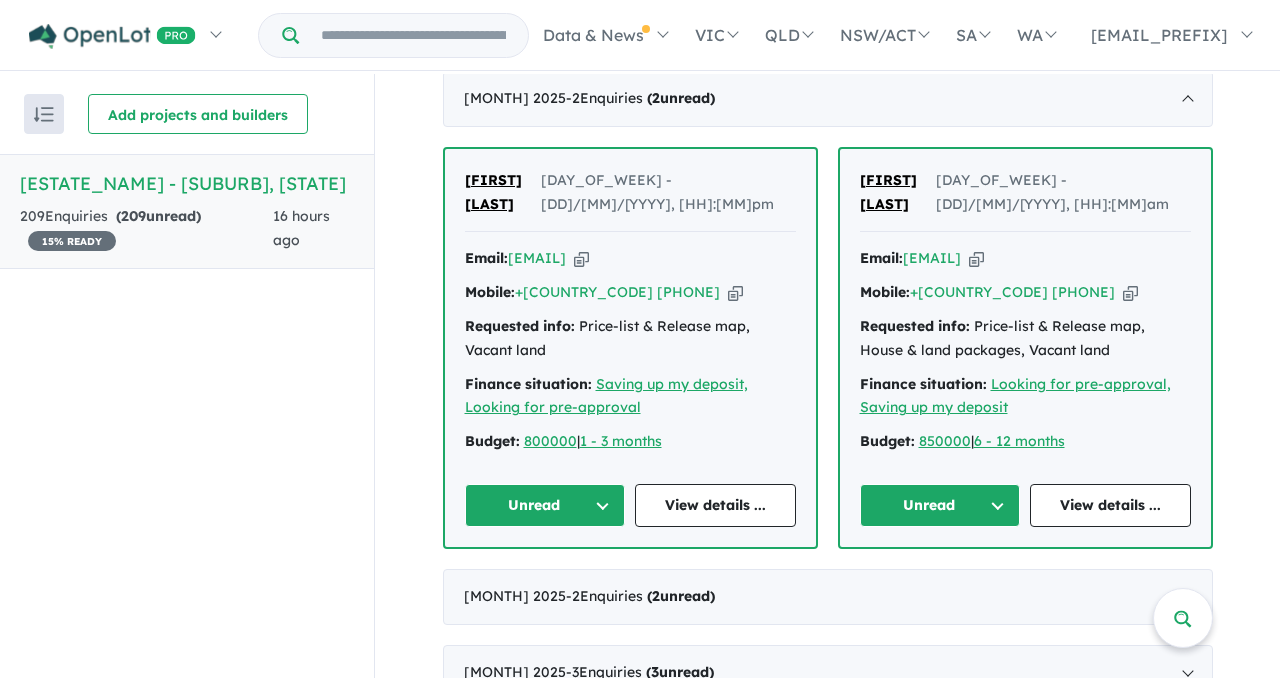 click at bounding box center (581, 258) 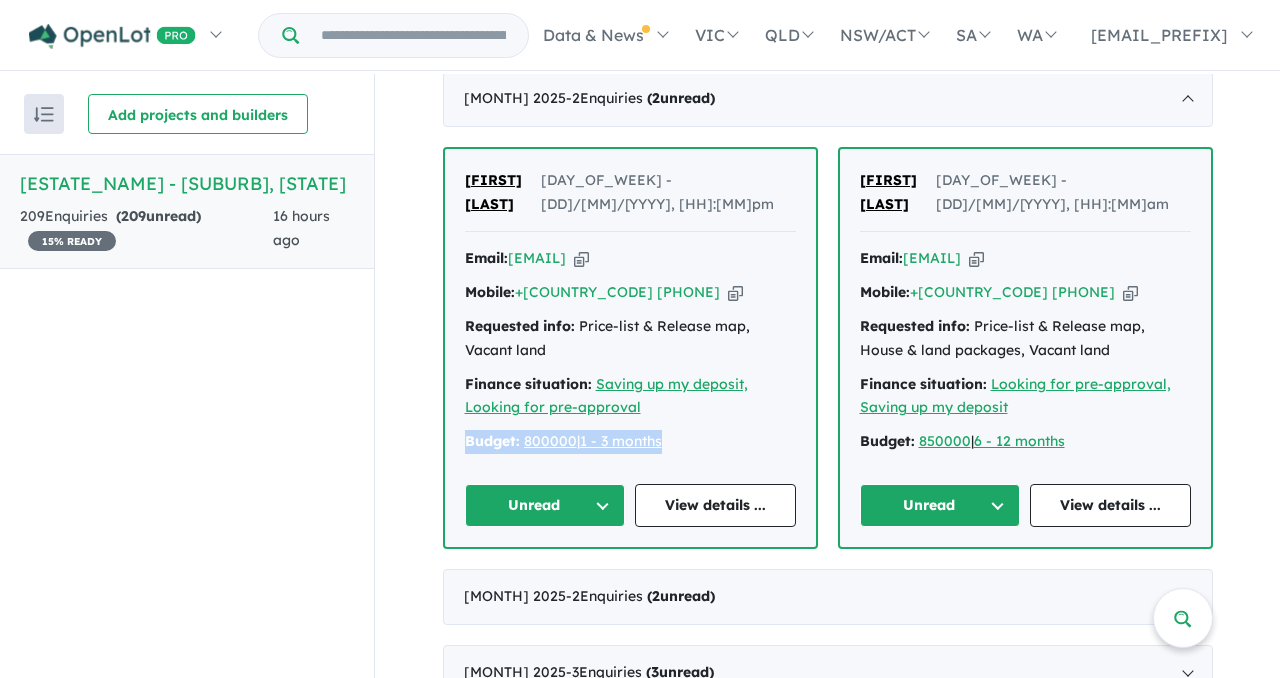 drag, startPoint x: 463, startPoint y: 443, endPoint x: 672, endPoint y: 444, distance: 209.0024 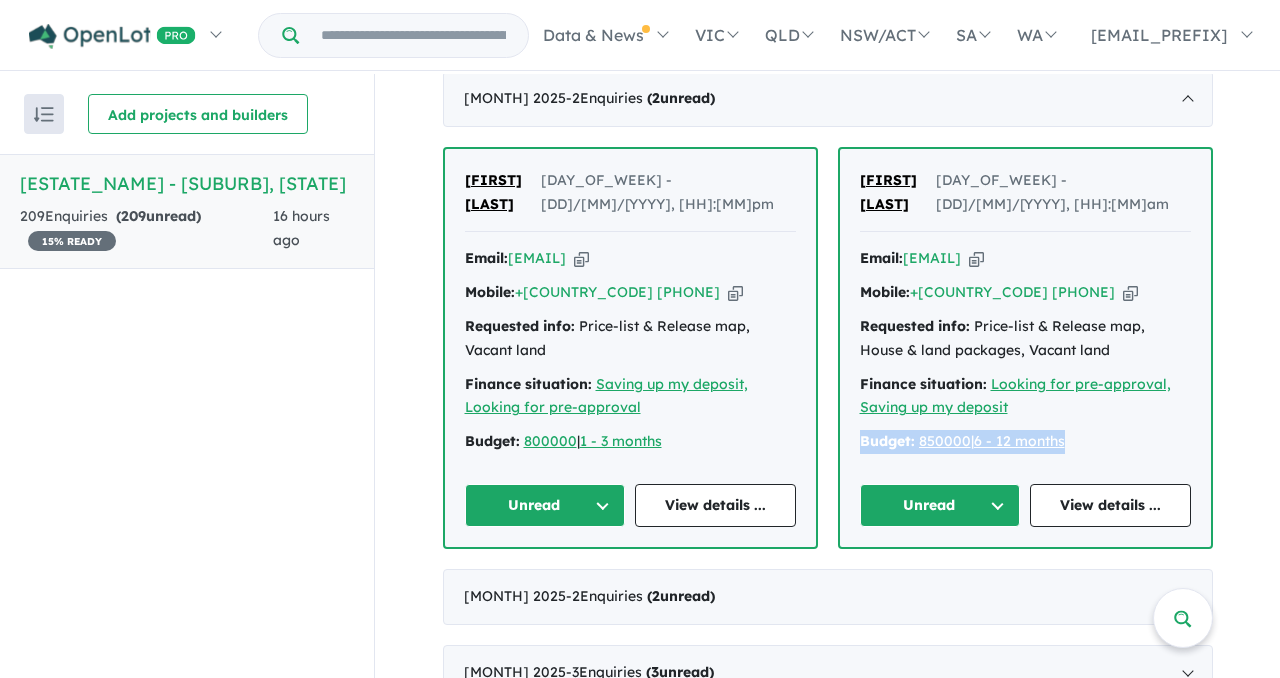 drag, startPoint x: 856, startPoint y: 438, endPoint x: 1125, endPoint y: 445, distance: 269.09106 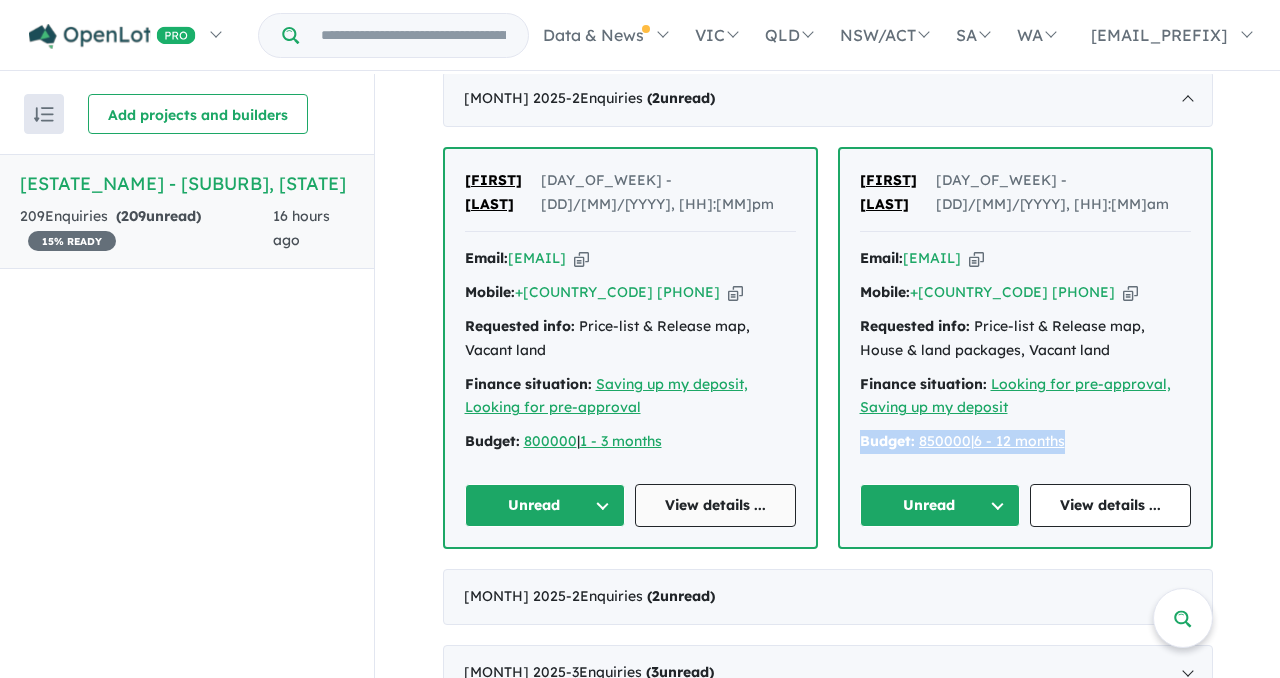 click on "View details ..." at bounding box center (715, 505) 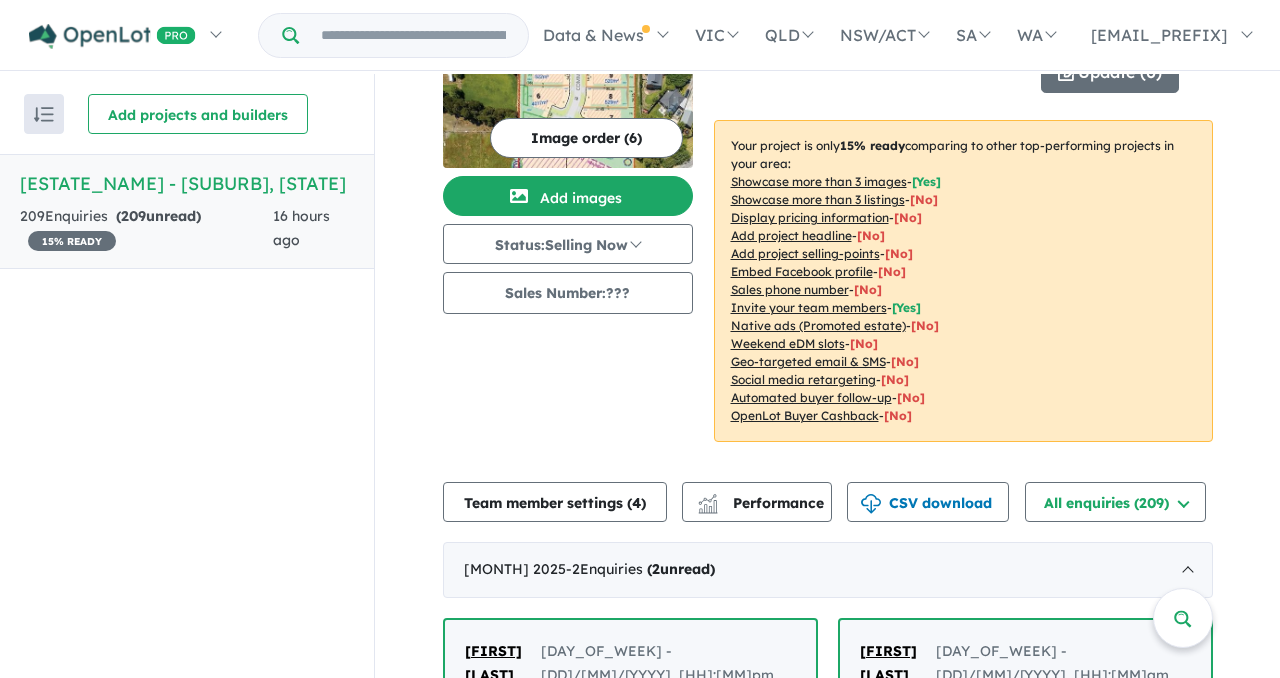 scroll, scrollTop: 0, scrollLeft: 0, axis: both 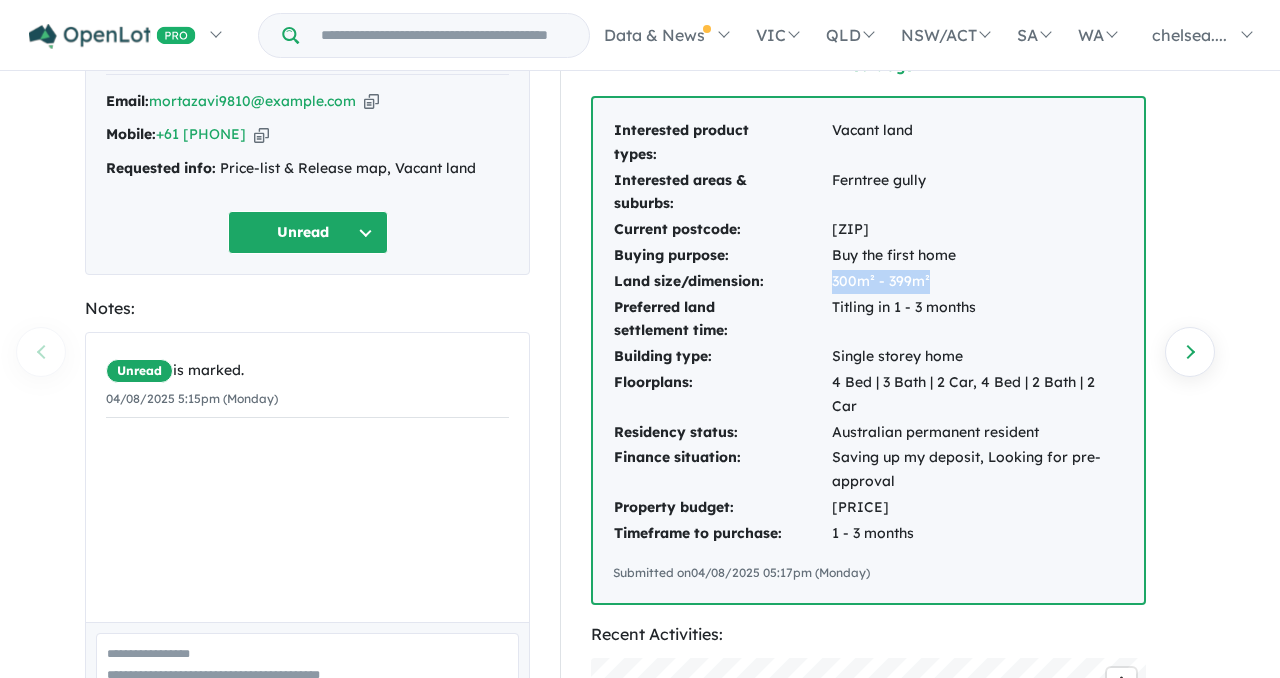 drag, startPoint x: 831, startPoint y: 281, endPoint x: 929, endPoint y: 284, distance: 98.045906 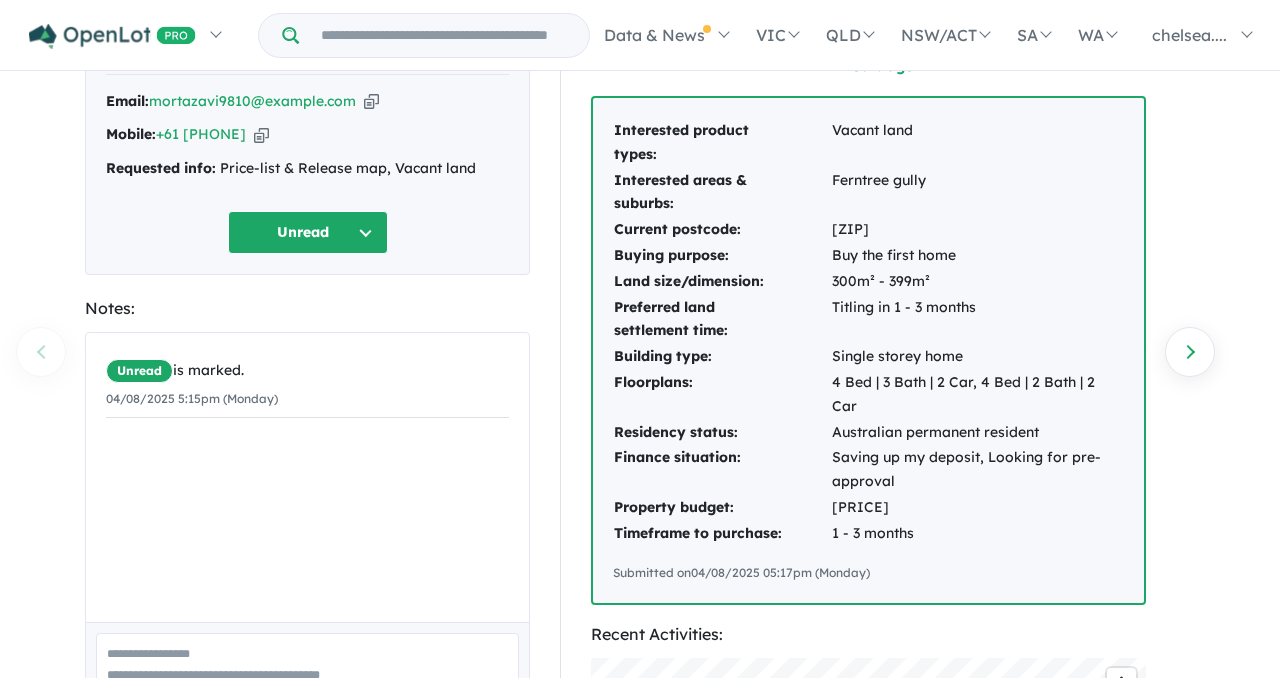 click on "Titling in 1 - 3 months" at bounding box center [977, 320] 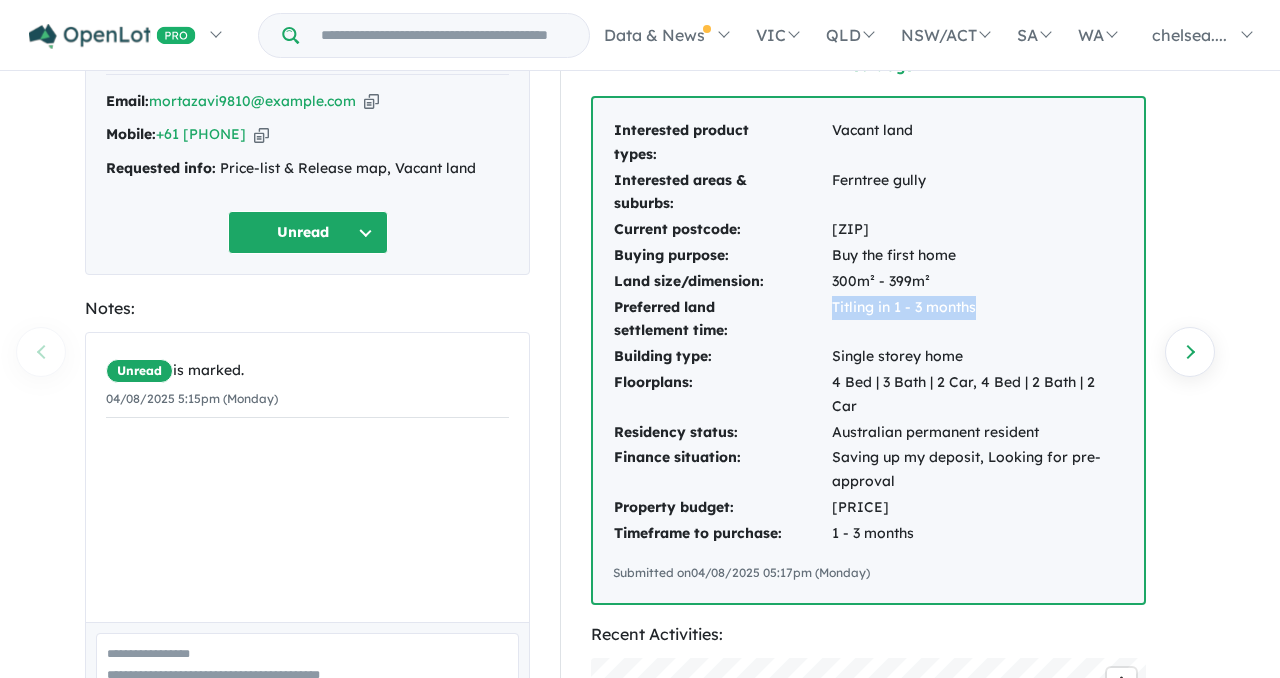 drag, startPoint x: 833, startPoint y: 306, endPoint x: 984, endPoint y: 309, distance: 151.0298 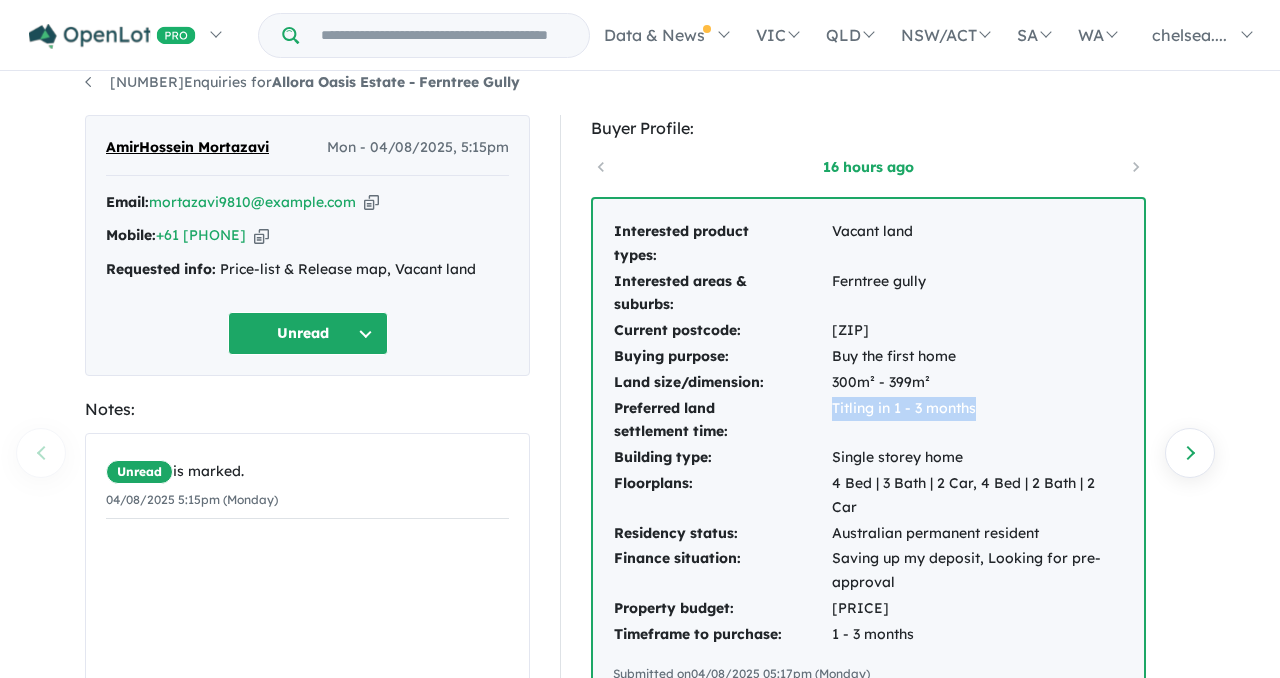scroll, scrollTop: 0, scrollLeft: 0, axis: both 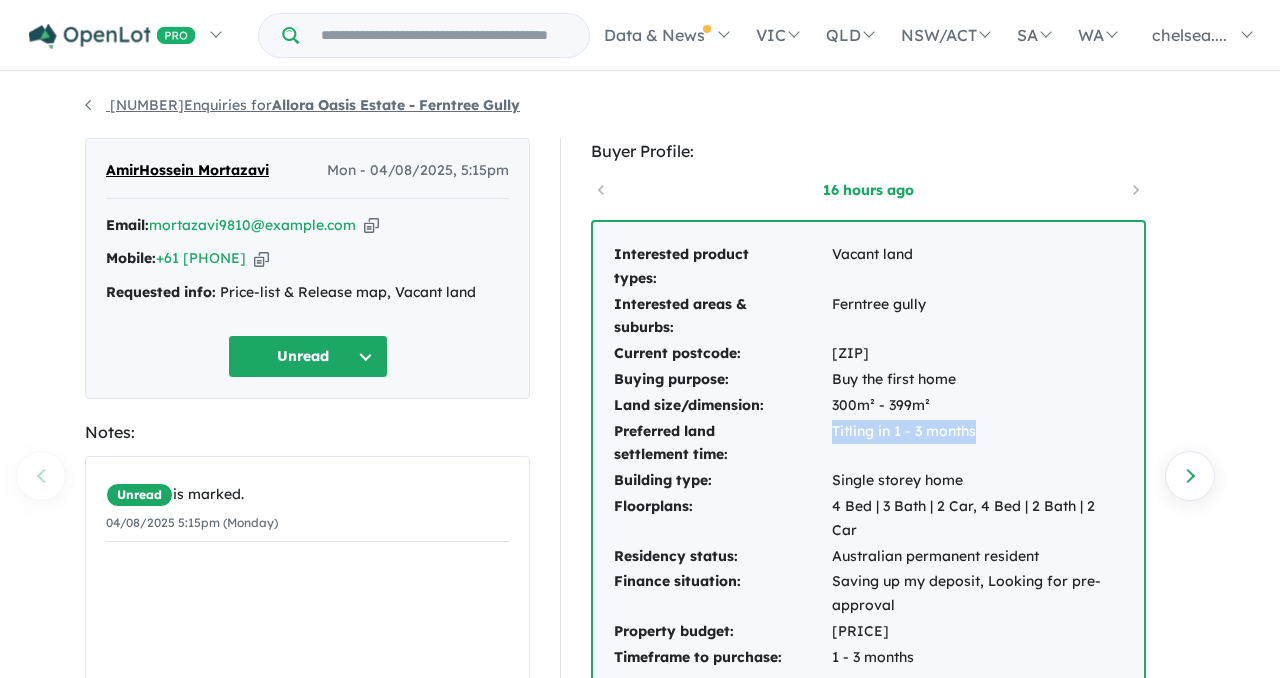 click on "209 Enquiries for Allora Oasis Estate - Ferntree Gully" at bounding box center [302, 105] 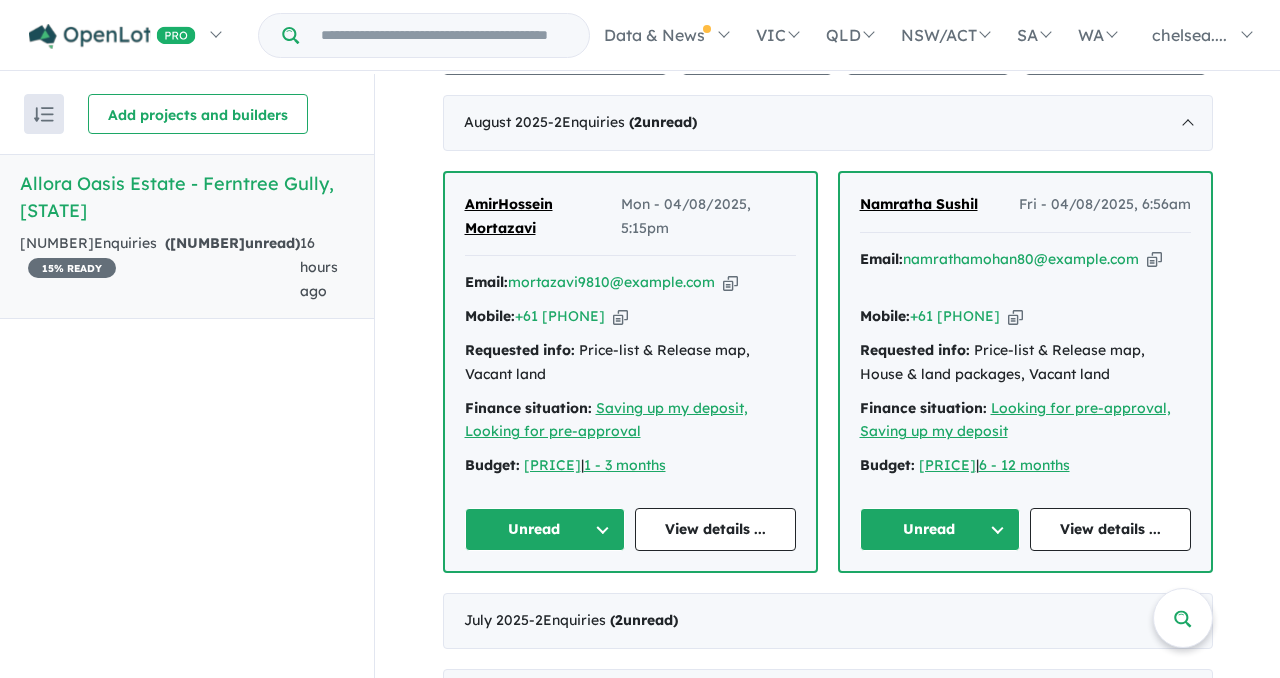scroll, scrollTop: 537, scrollLeft: 0, axis: vertical 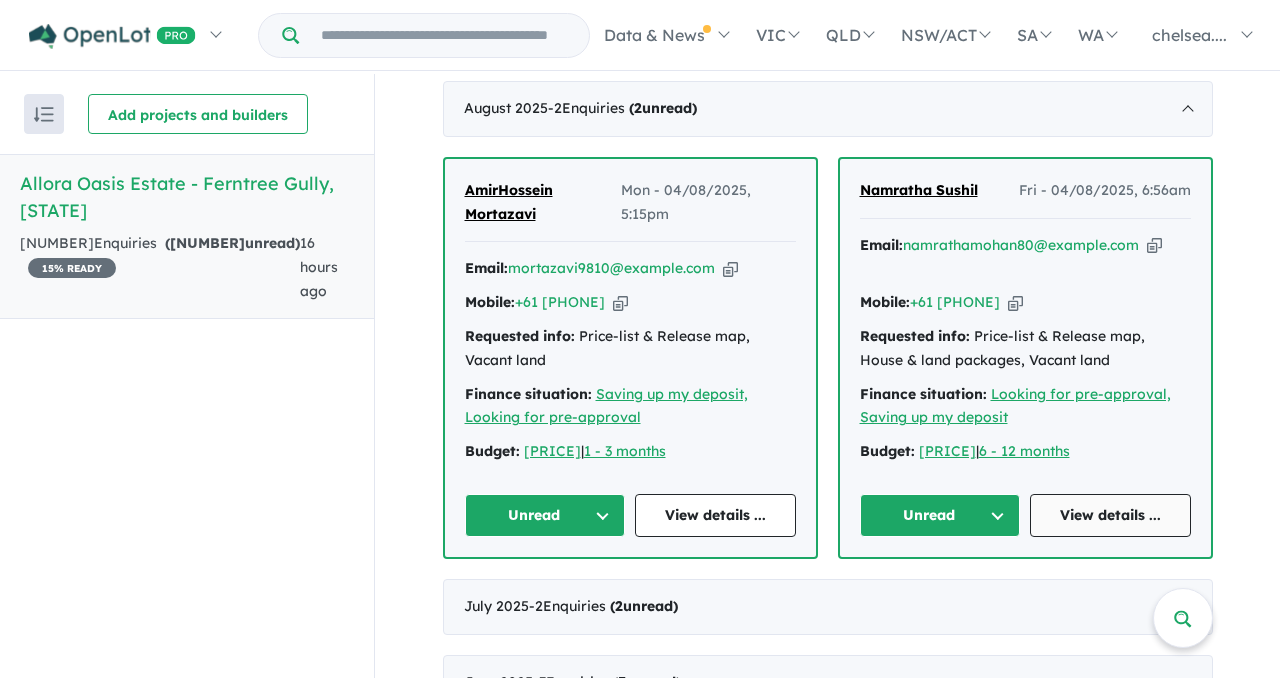 click on "View details ..." at bounding box center (1110, 515) 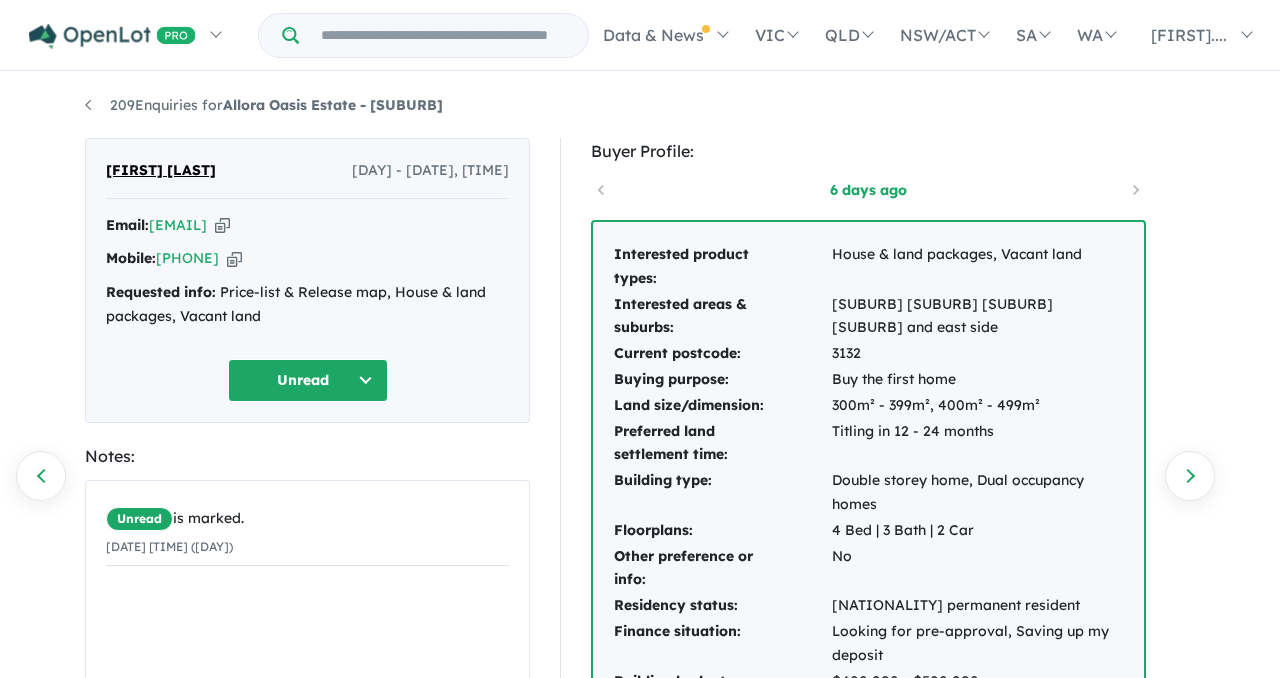 scroll, scrollTop: 123, scrollLeft: 0, axis: vertical 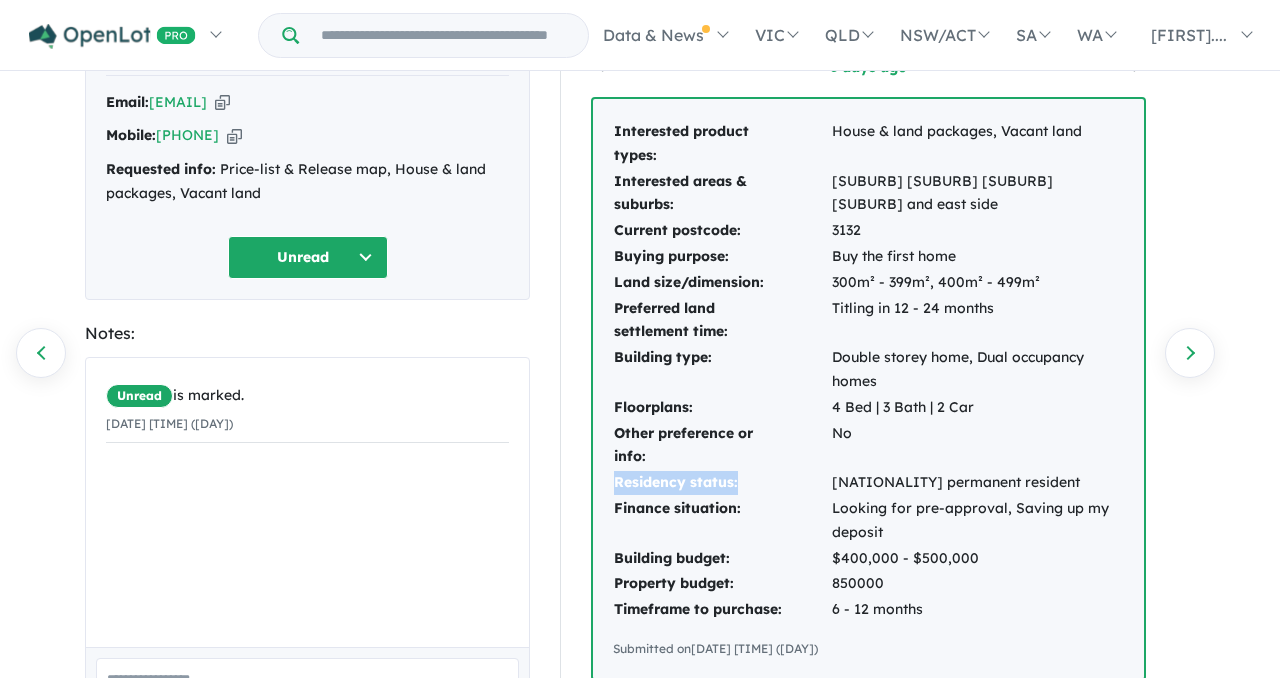 drag, startPoint x: 613, startPoint y: 506, endPoint x: 735, endPoint y: 509, distance: 122.03688 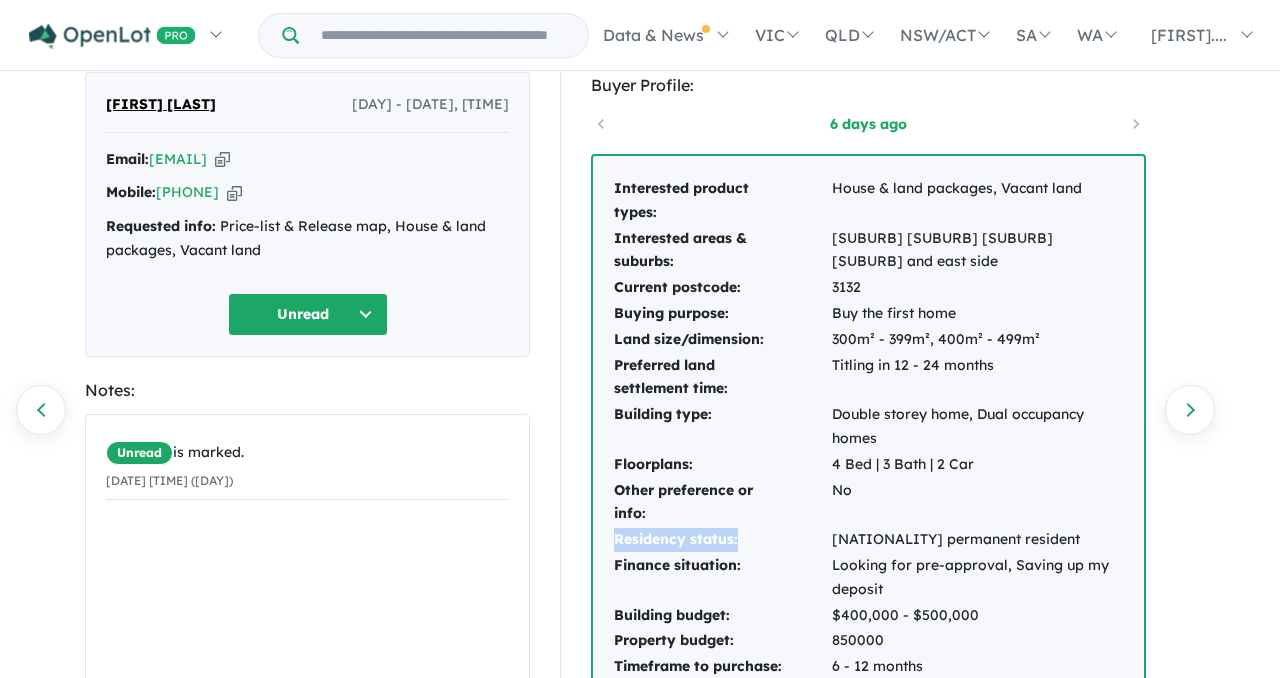 scroll, scrollTop: 0, scrollLeft: 0, axis: both 